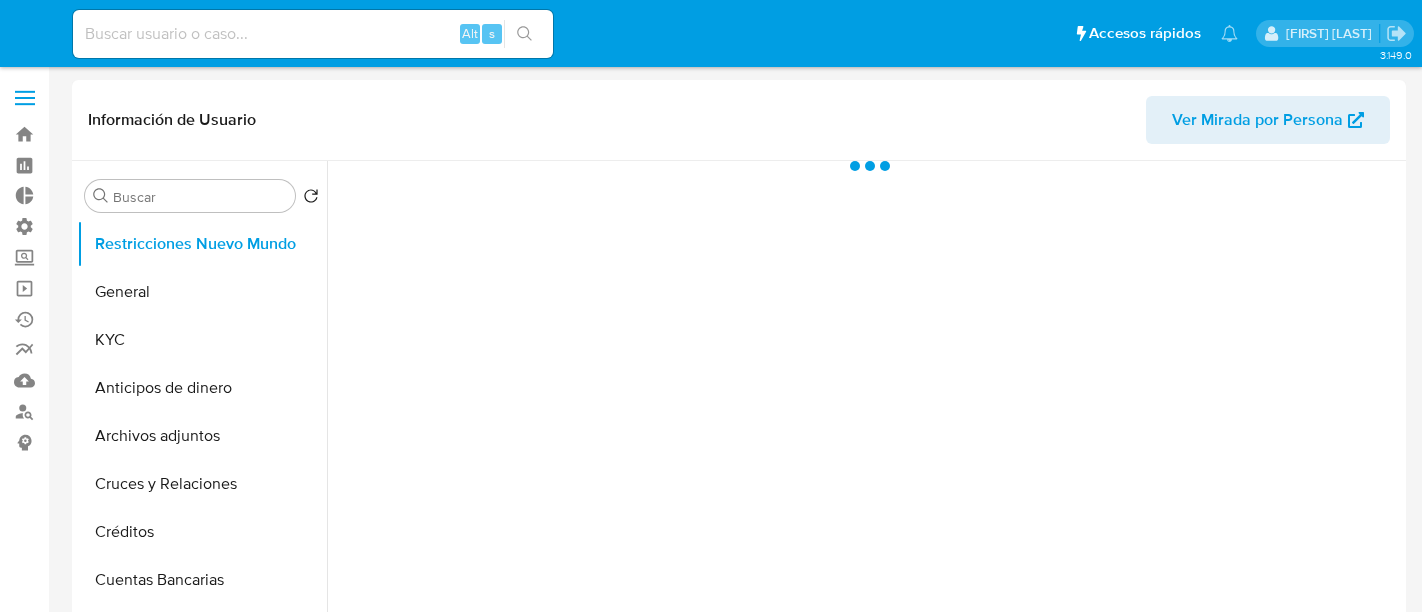 select on "10" 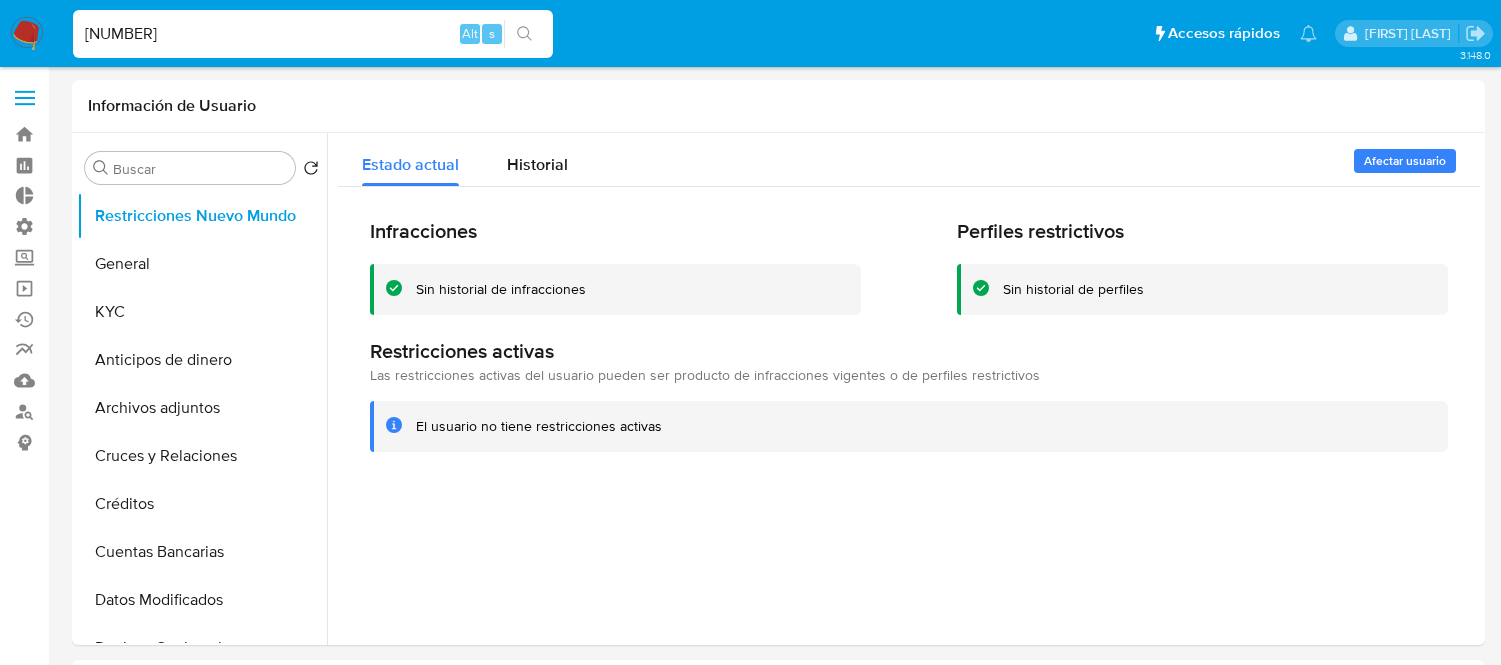 select on "10" 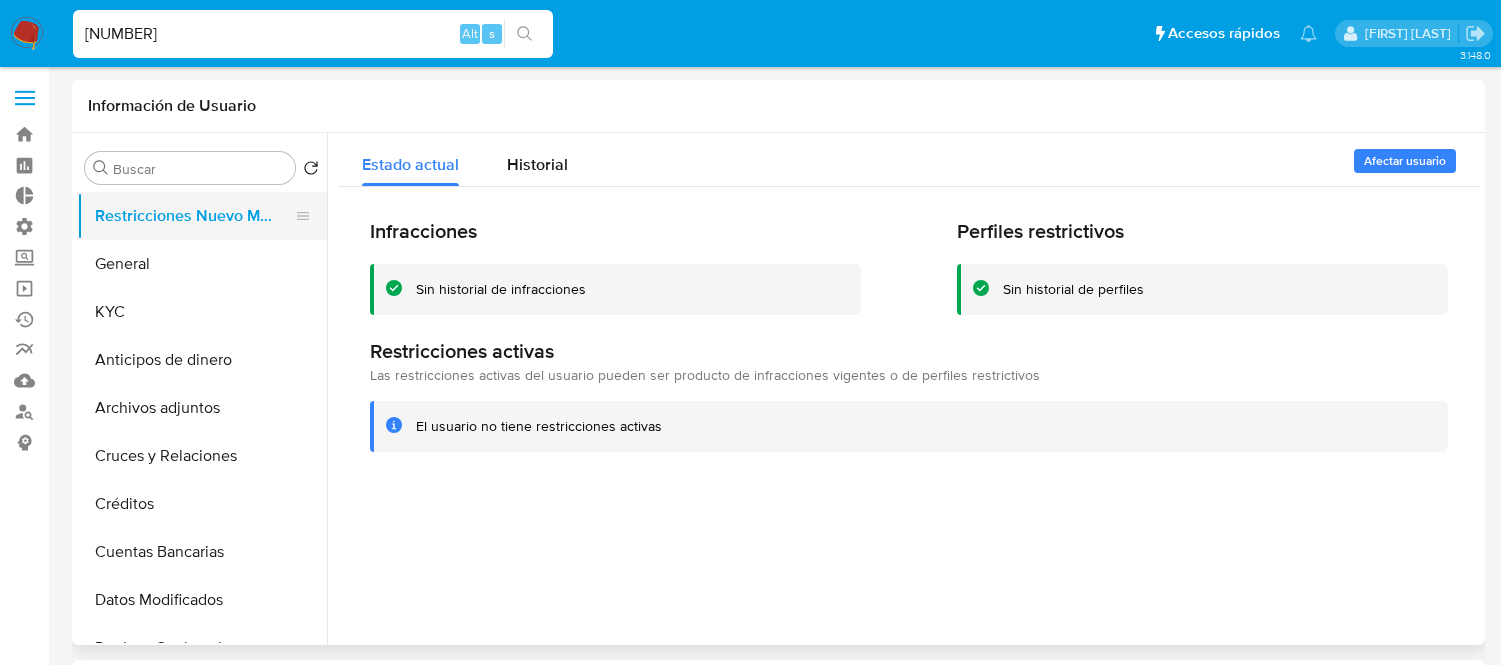 scroll, scrollTop: 0, scrollLeft: 0, axis: both 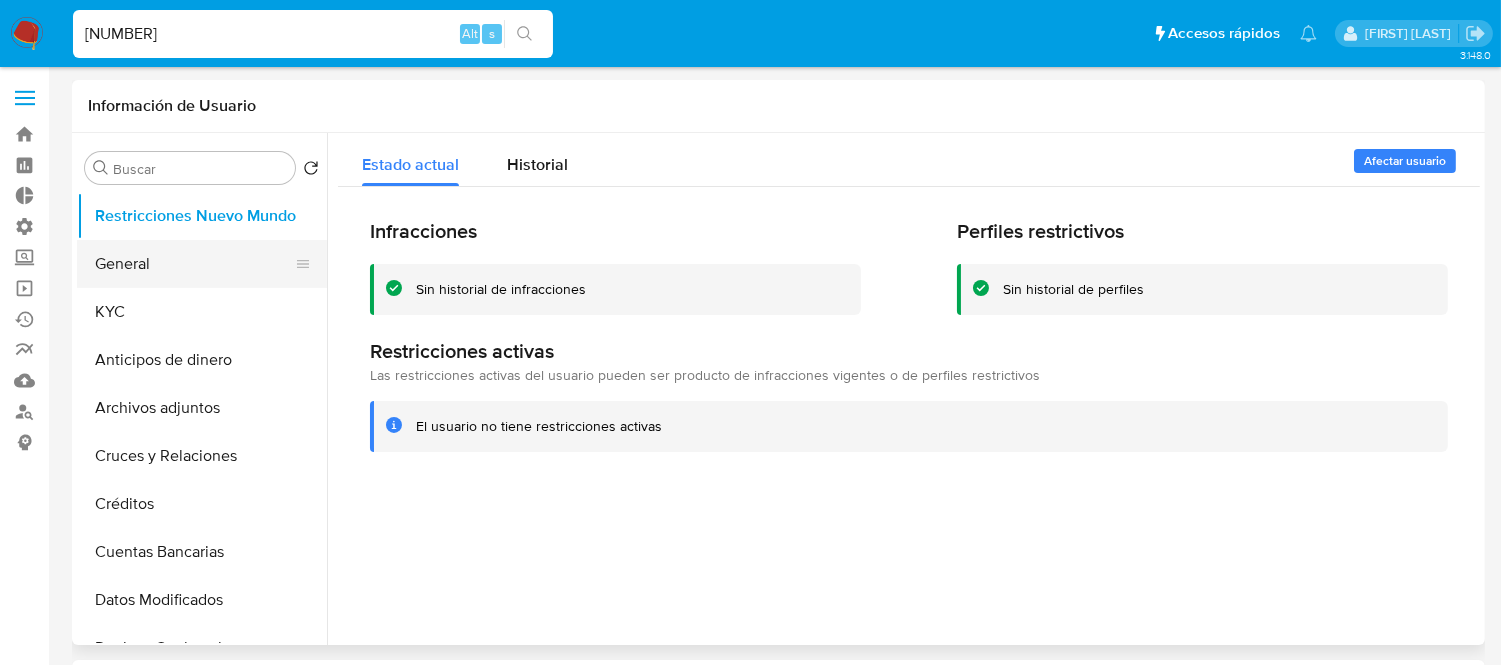 click on "General" at bounding box center (194, 264) 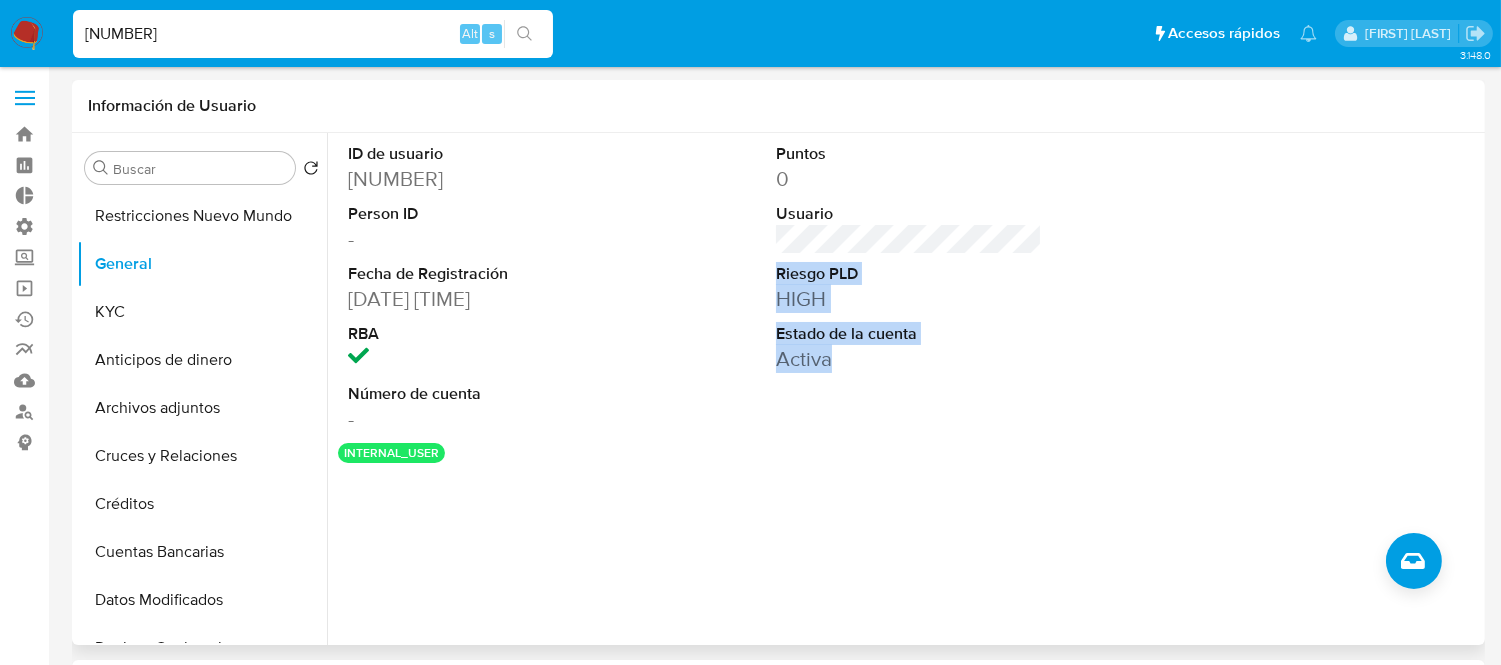 drag, startPoint x: 758, startPoint y: 245, endPoint x: 1282, endPoint y: 217, distance: 524.74756 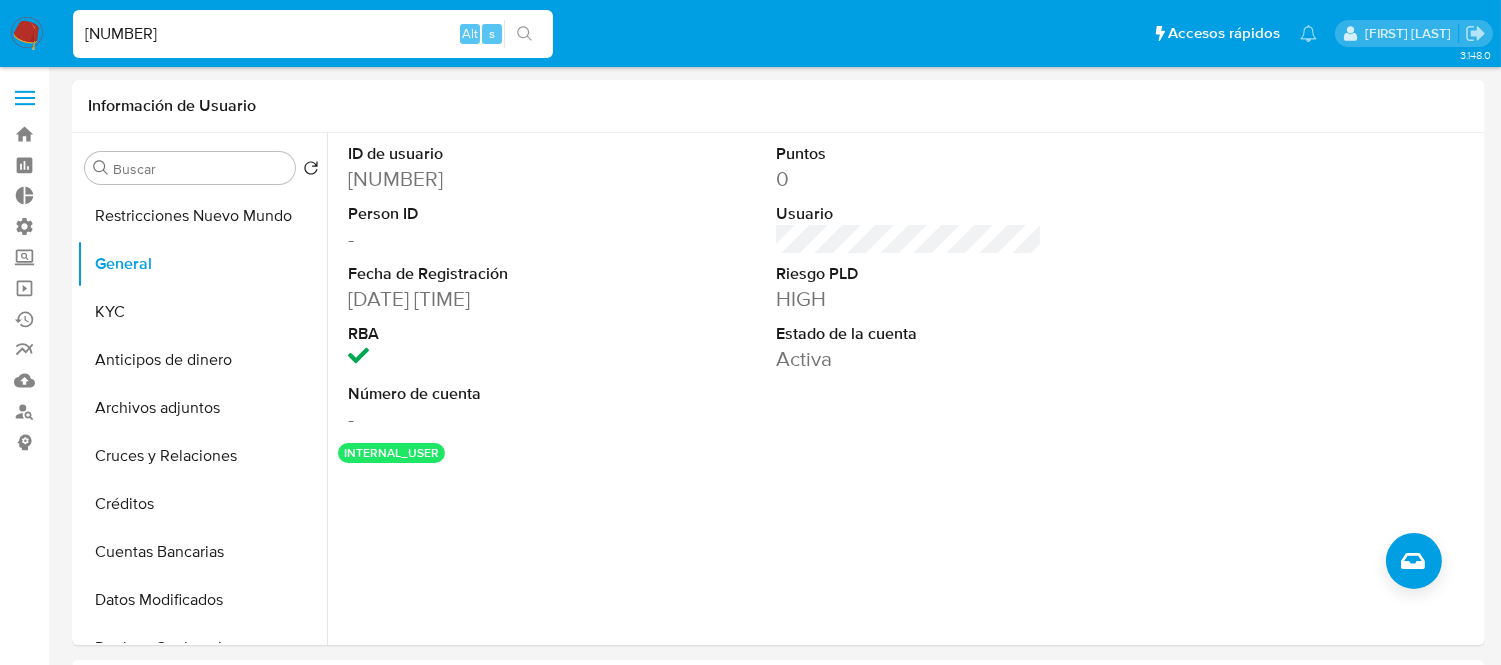 click on "672125852" at bounding box center [313, 34] 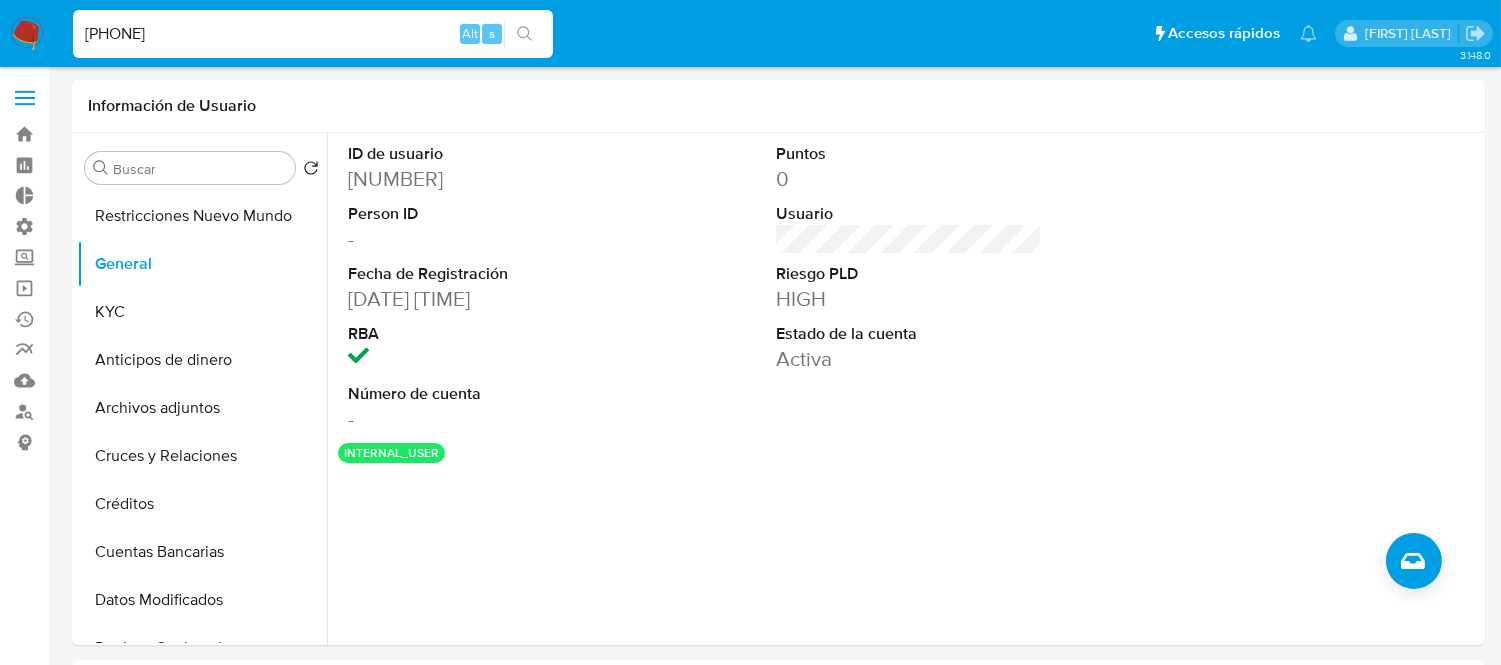 type on "297447673" 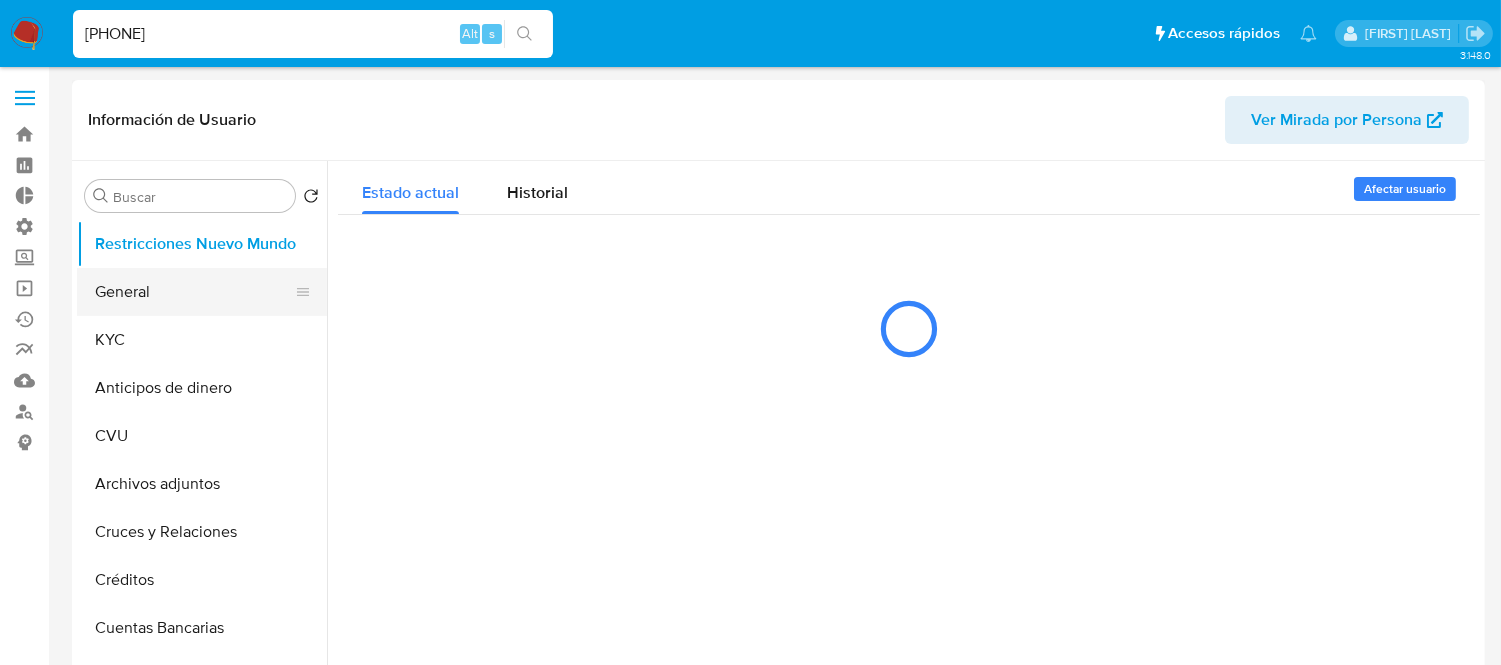 select on "10" 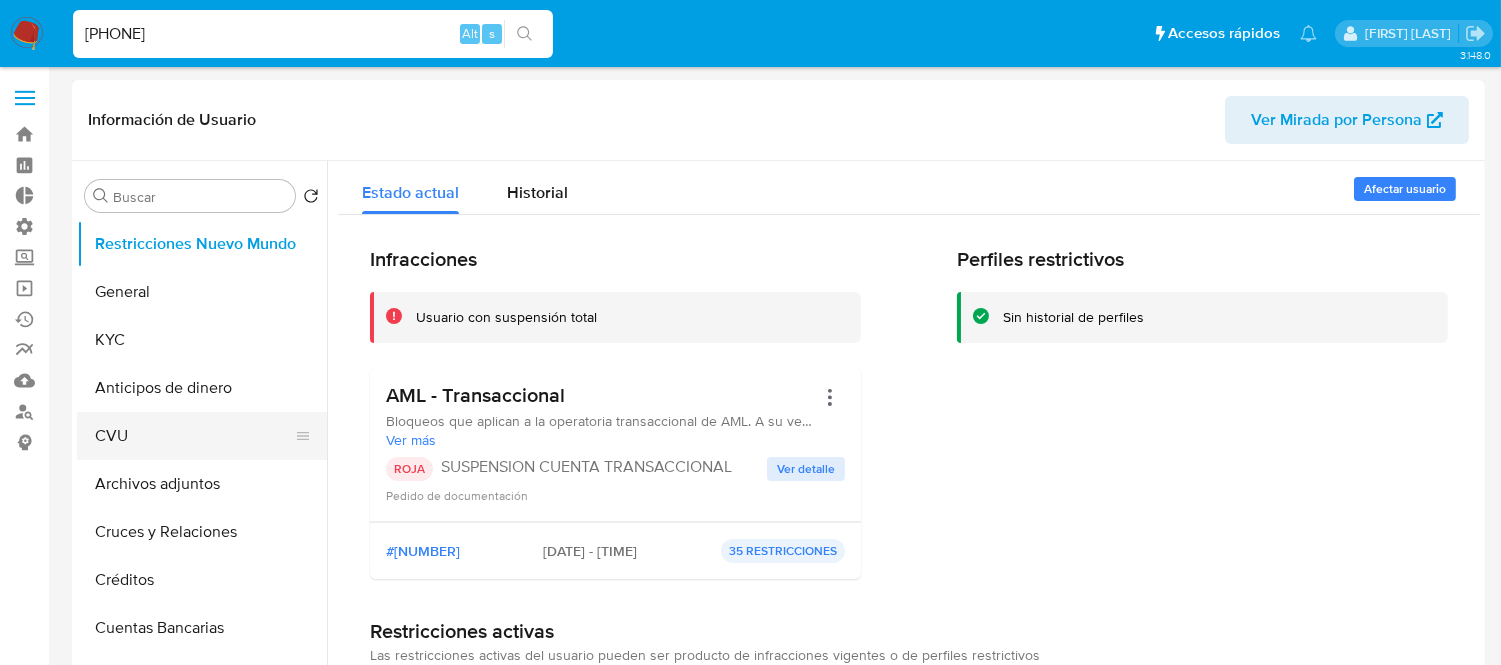 click on "CVU" at bounding box center (194, 436) 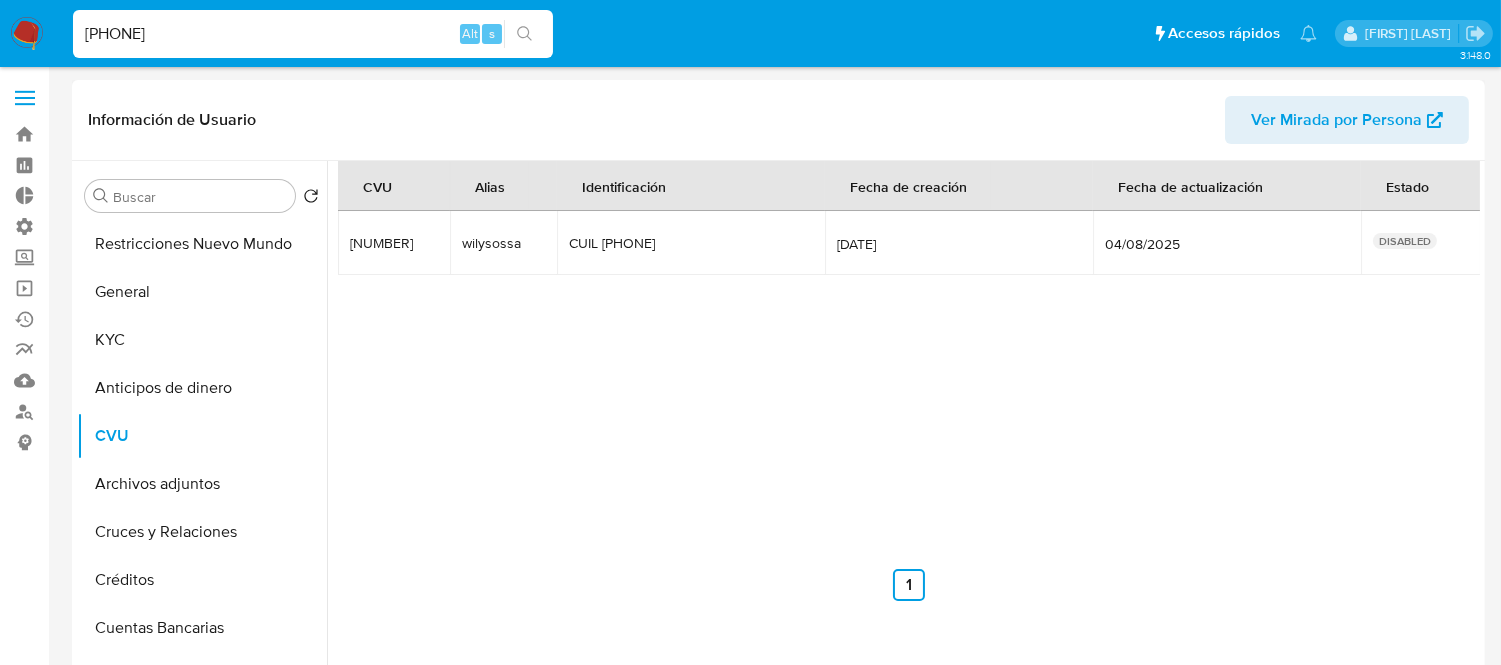 type 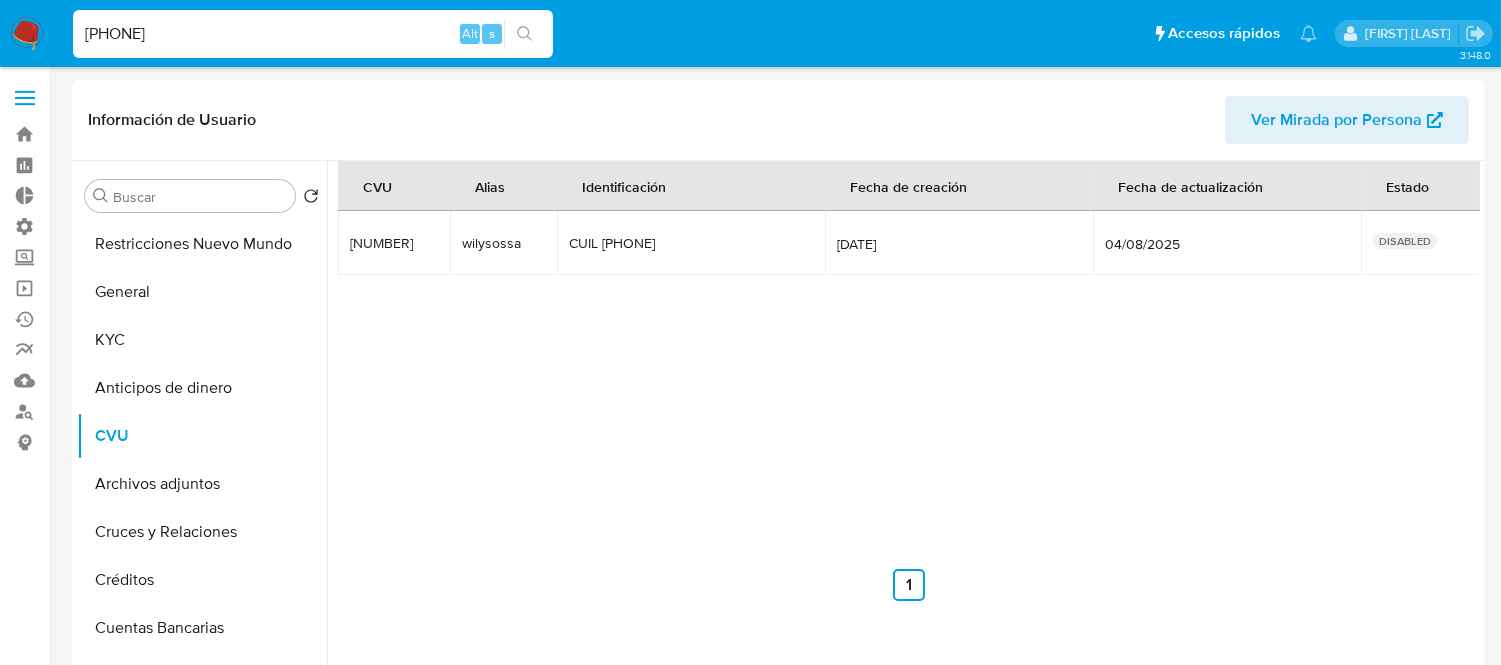 click on "297447673" at bounding box center (313, 34) 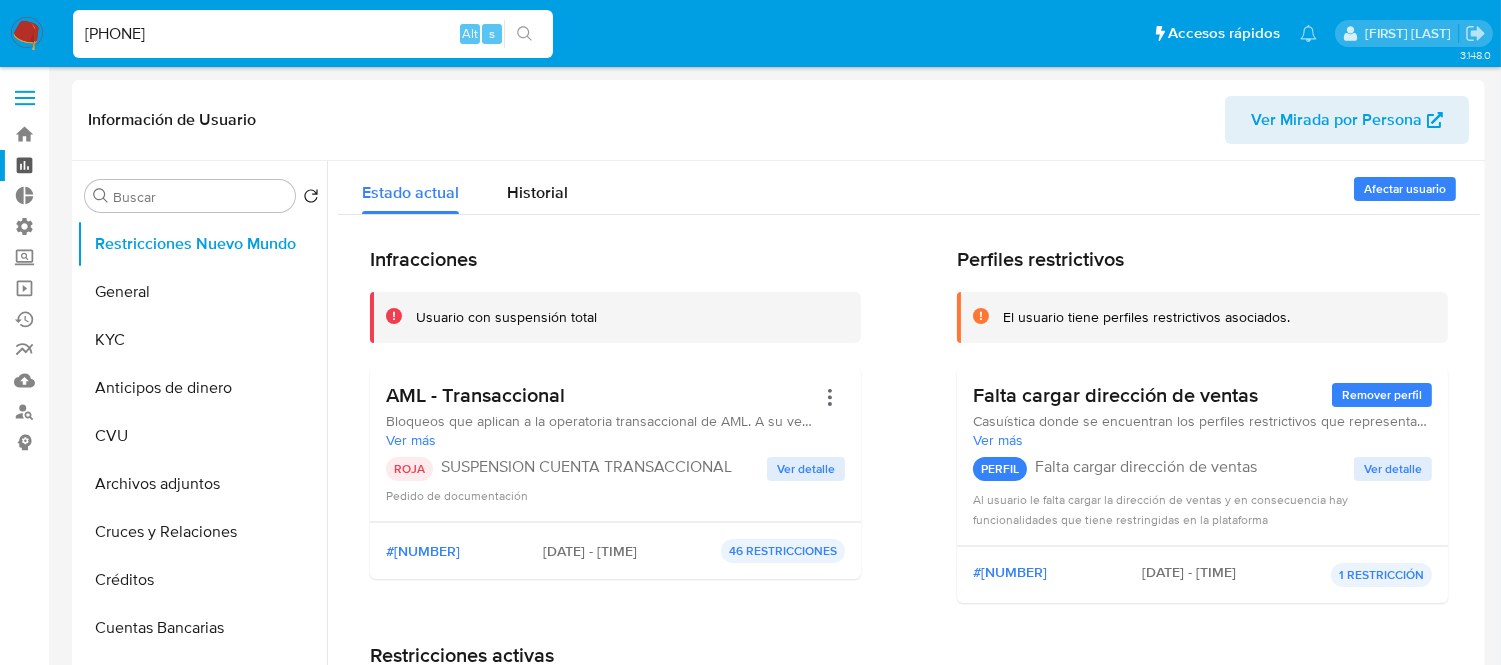 select on "10" 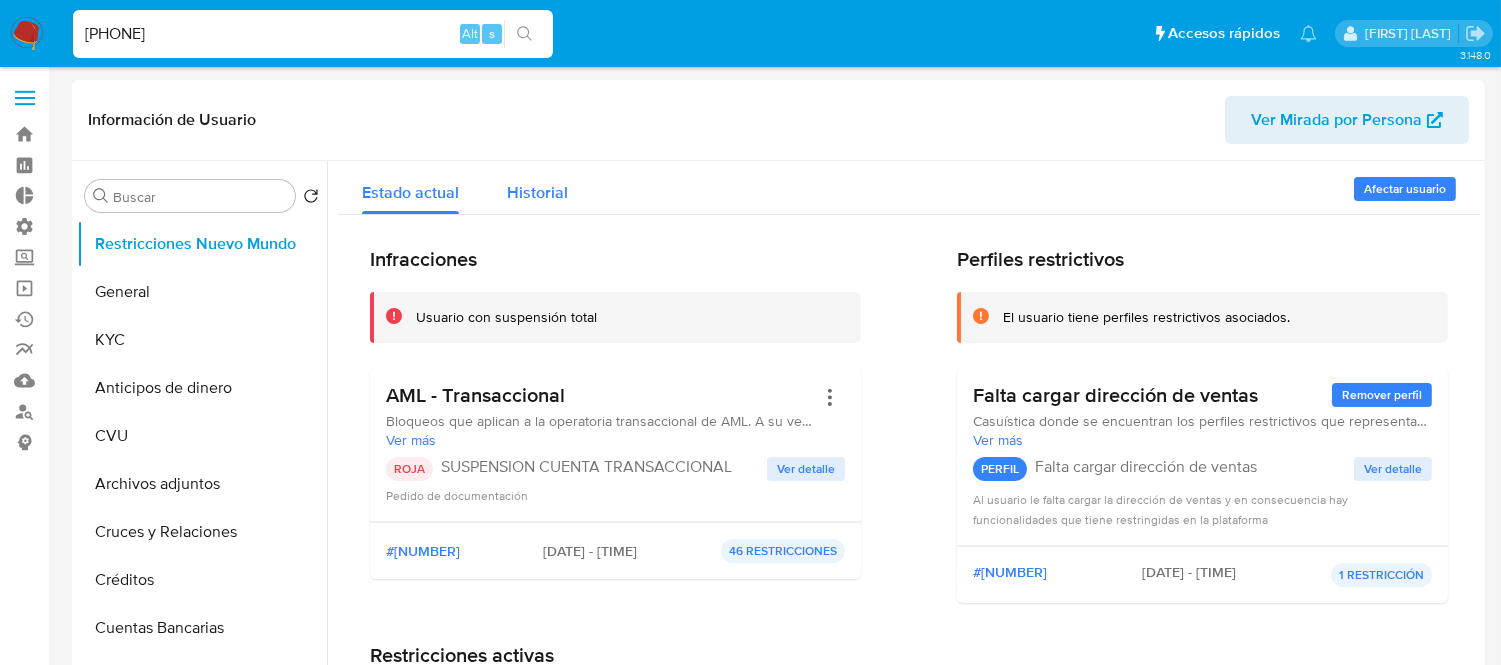 click on "Historial" at bounding box center (537, 187) 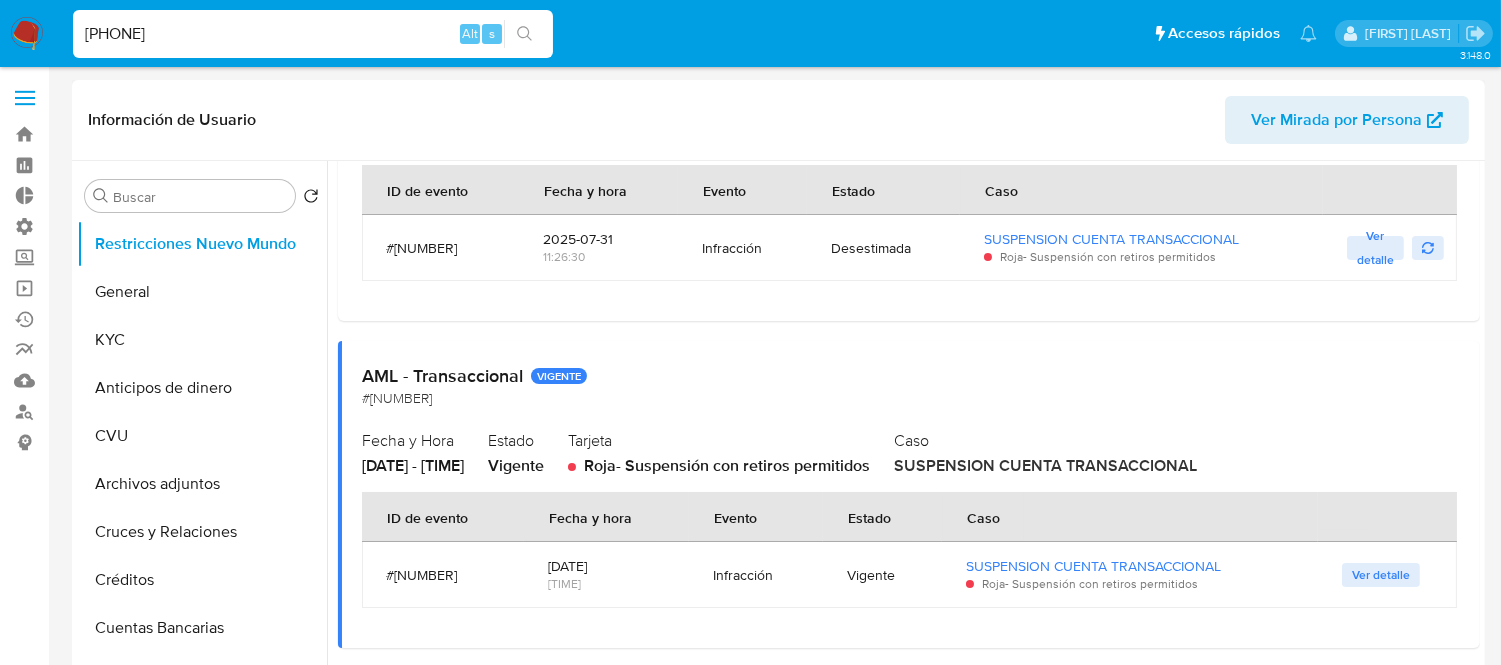 scroll, scrollTop: 162, scrollLeft: 0, axis: vertical 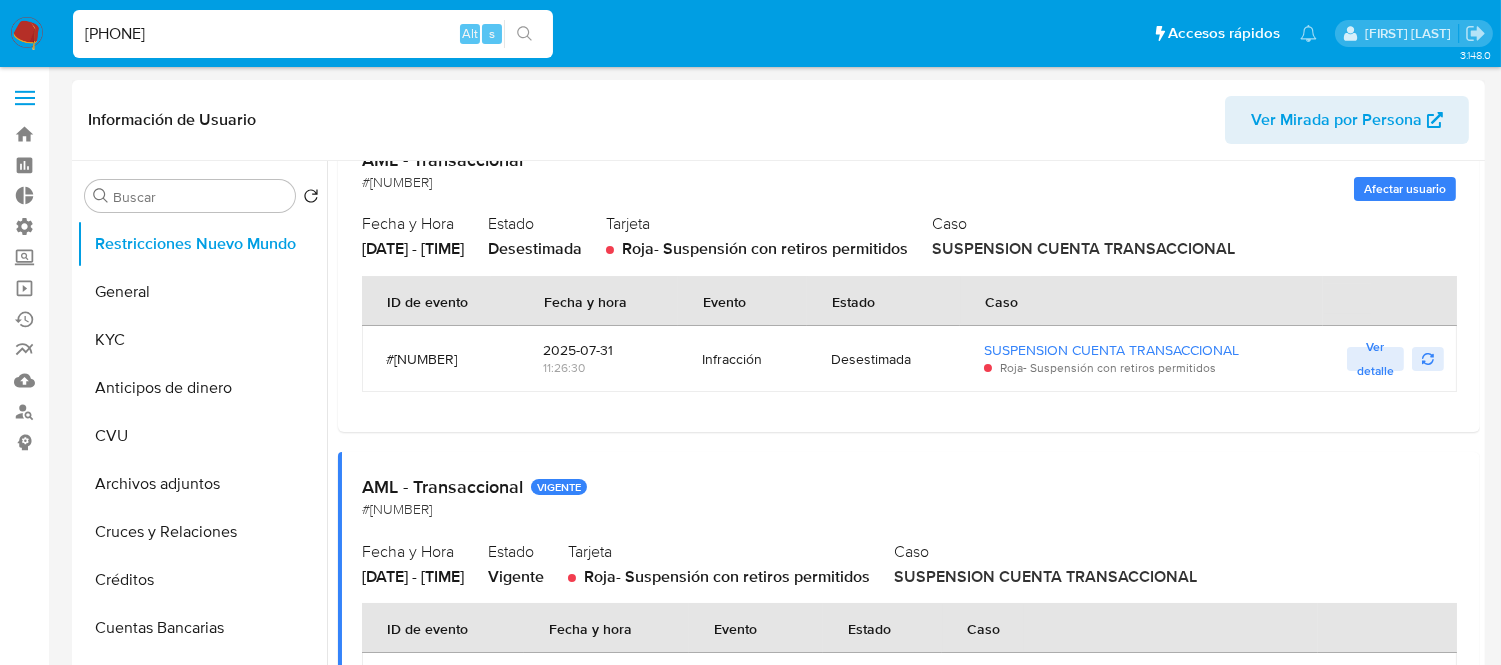 click on "Ver detalle" at bounding box center (1375, 359) 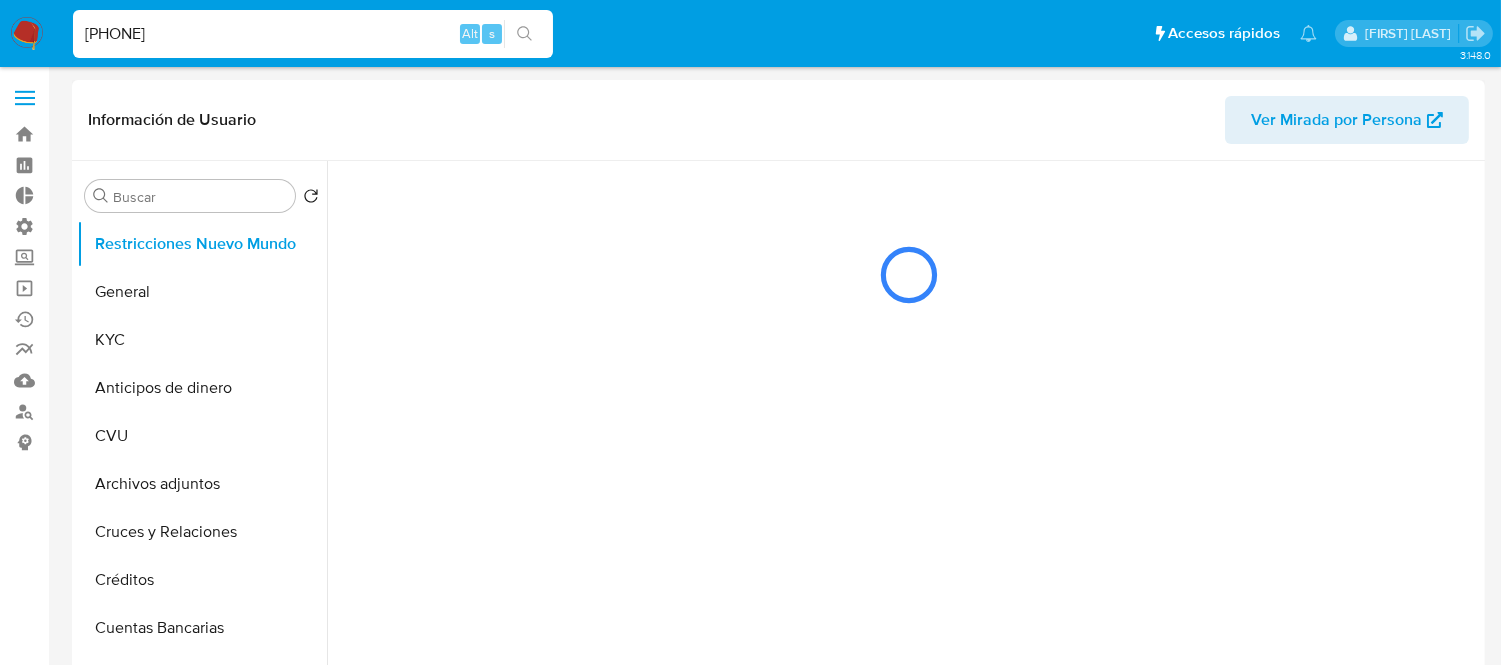 scroll, scrollTop: 0, scrollLeft: 0, axis: both 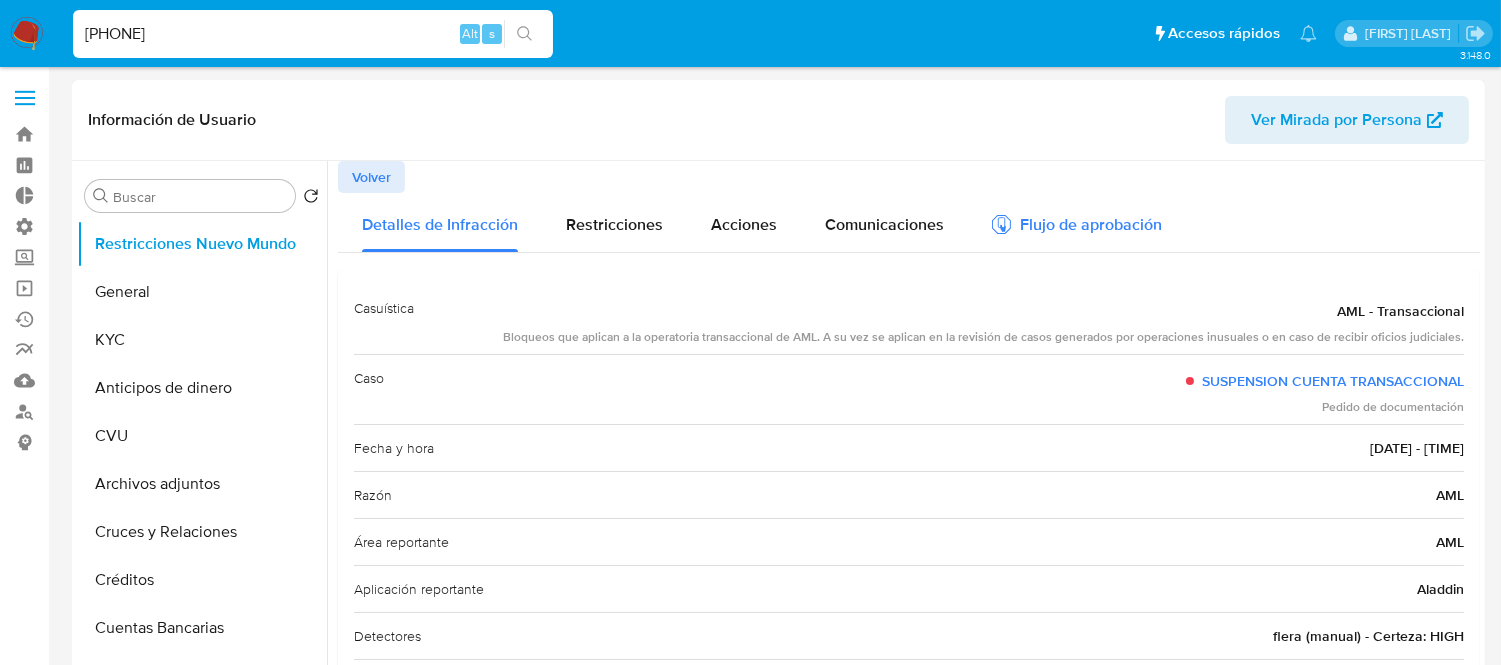 drag, startPoint x: 1016, startPoint y: 261, endPoint x: 1013, endPoint y: 248, distance: 13.341664 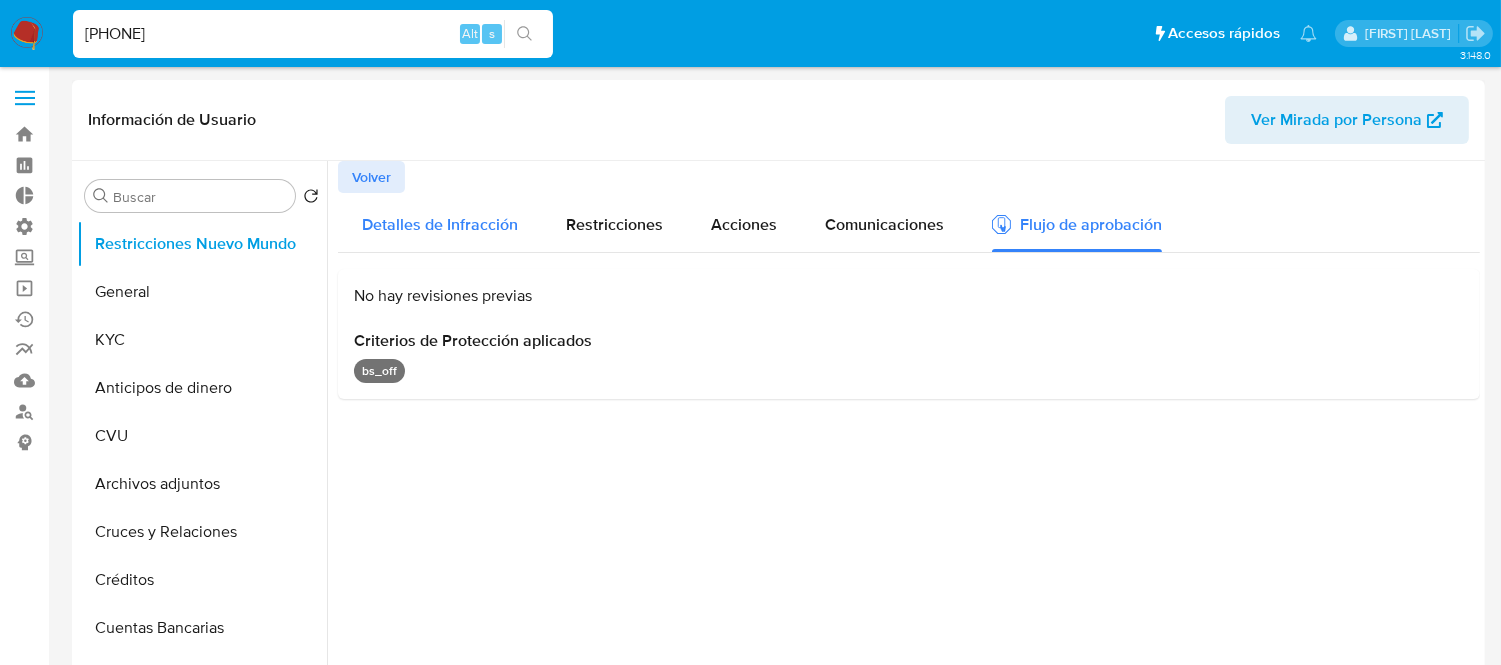 click on "Detalles de Infracción" at bounding box center [440, 224] 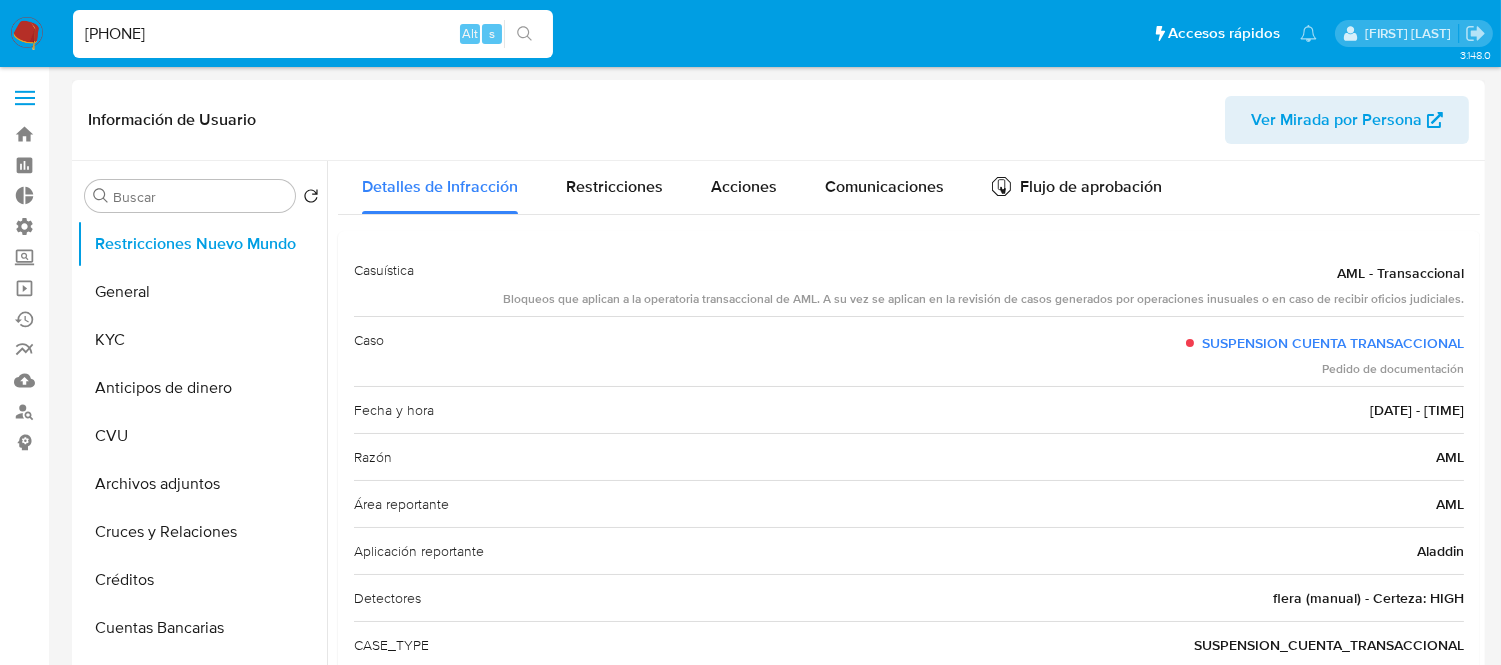 scroll, scrollTop: 0, scrollLeft: 0, axis: both 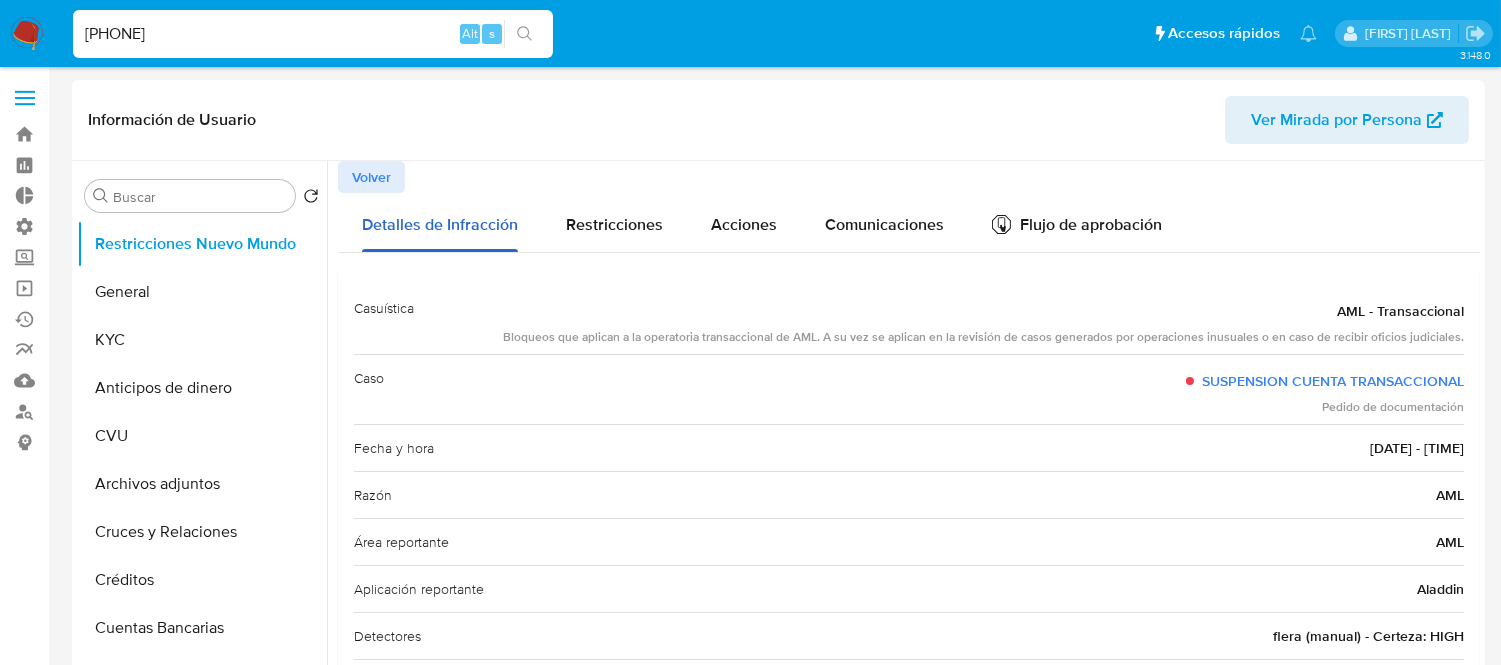 click on "Detalles de Infracción" at bounding box center (440, 222) 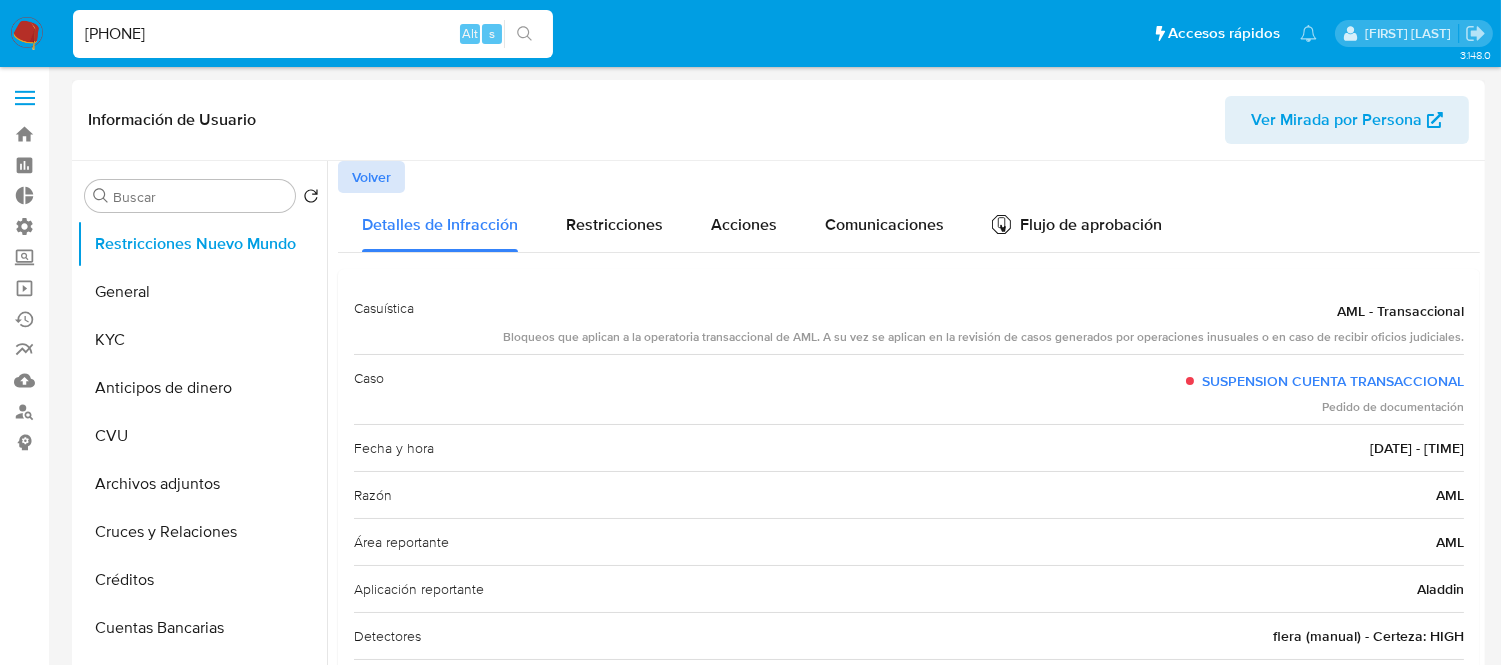 click on "Volver" at bounding box center [371, 177] 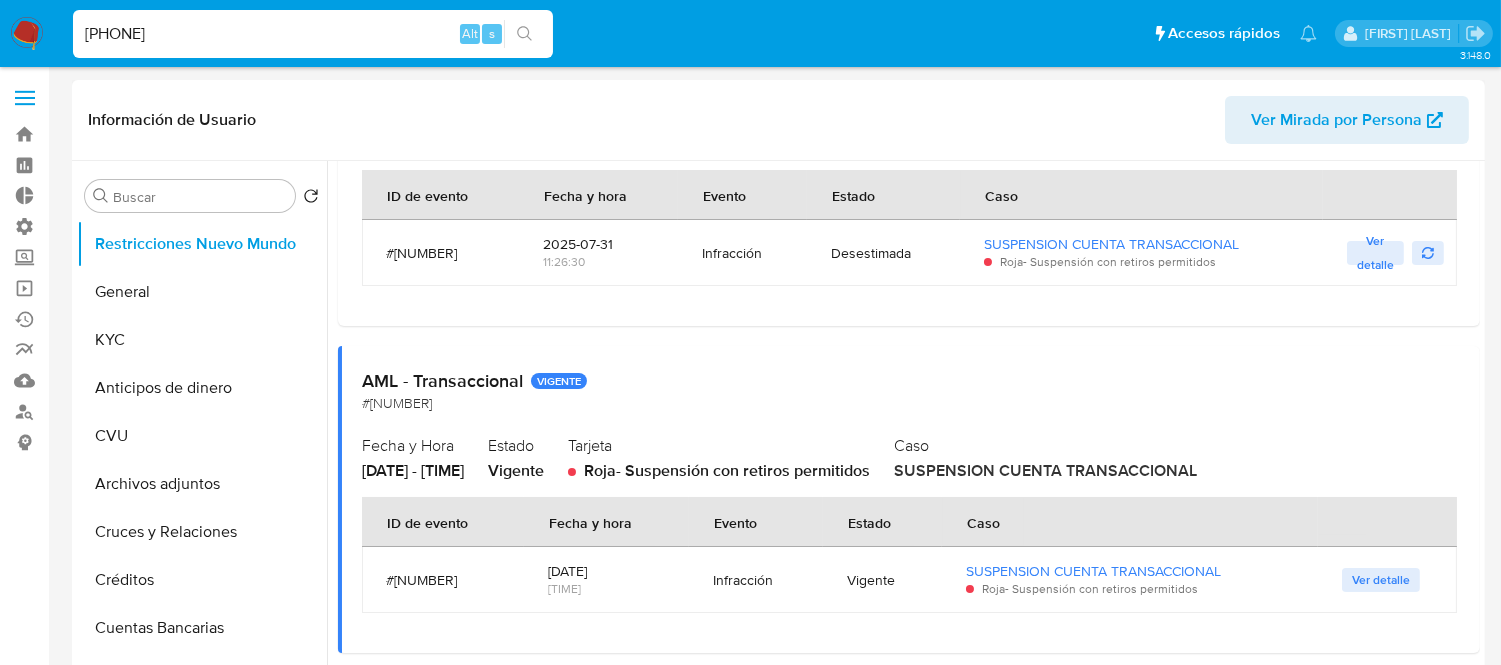 scroll, scrollTop: 273, scrollLeft: 0, axis: vertical 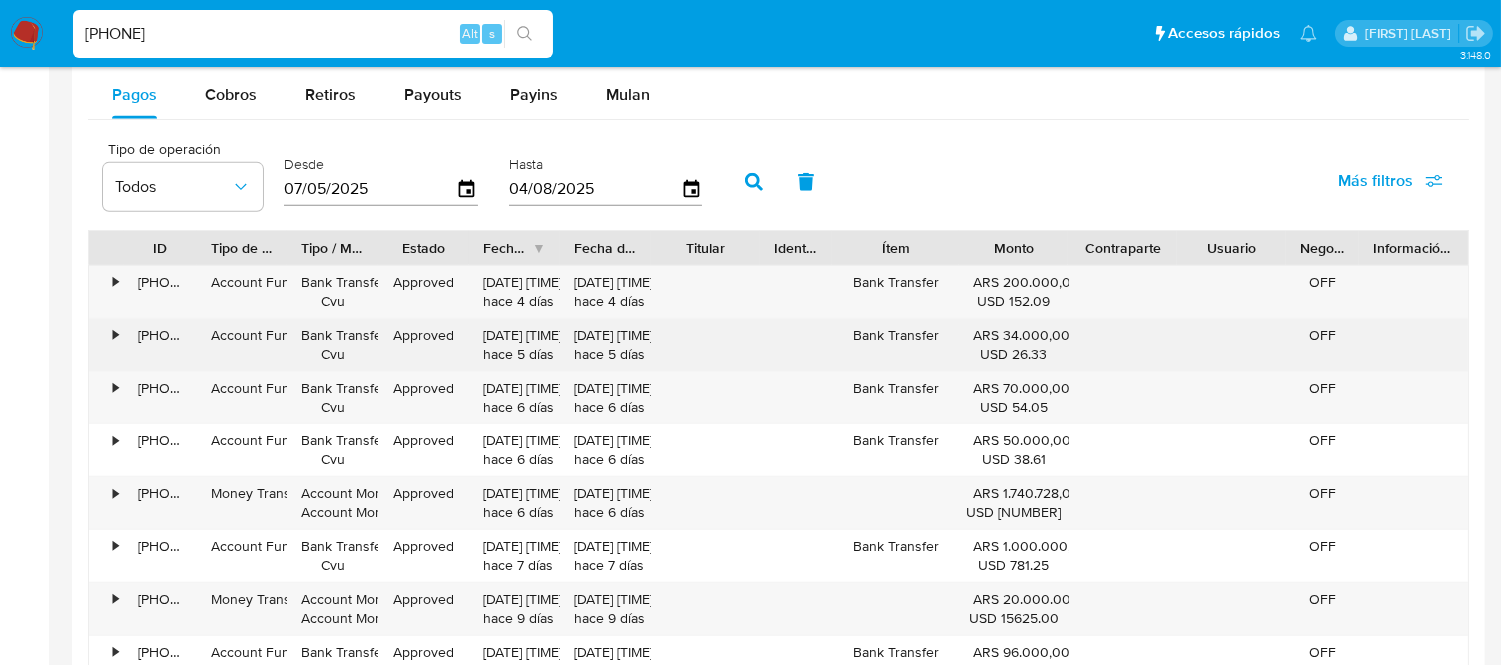 click on "•" at bounding box center (115, 335) 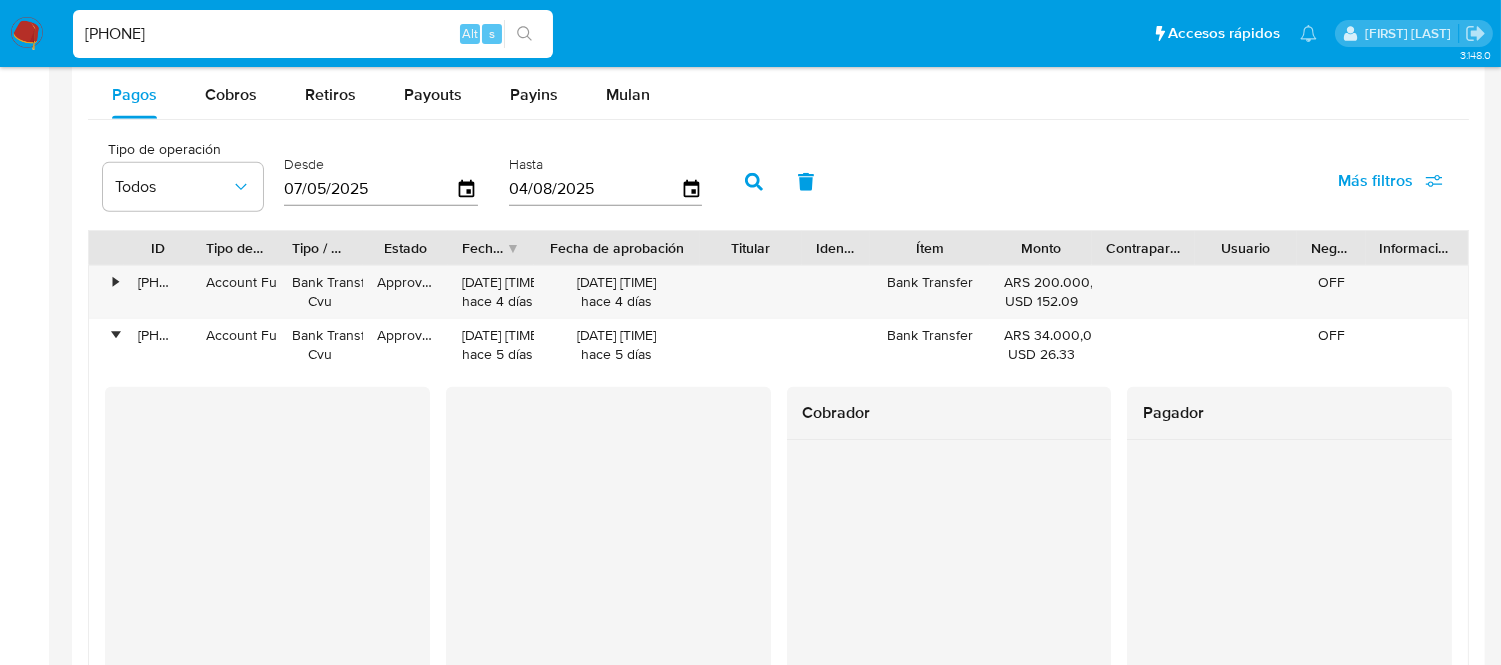 drag, startPoint x: 708, startPoint y: 252, endPoint x: 732, endPoint y: 252, distance: 24 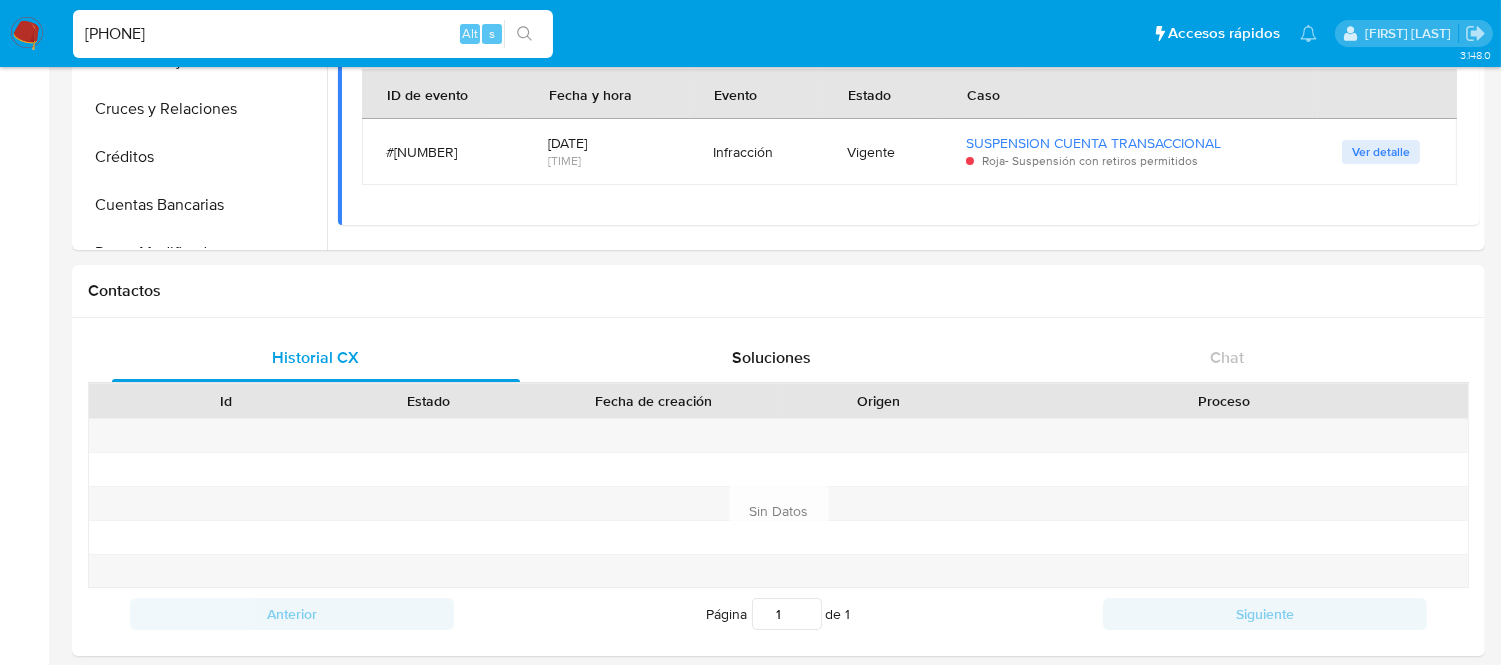scroll, scrollTop: 333, scrollLeft: 0, axis: vertical 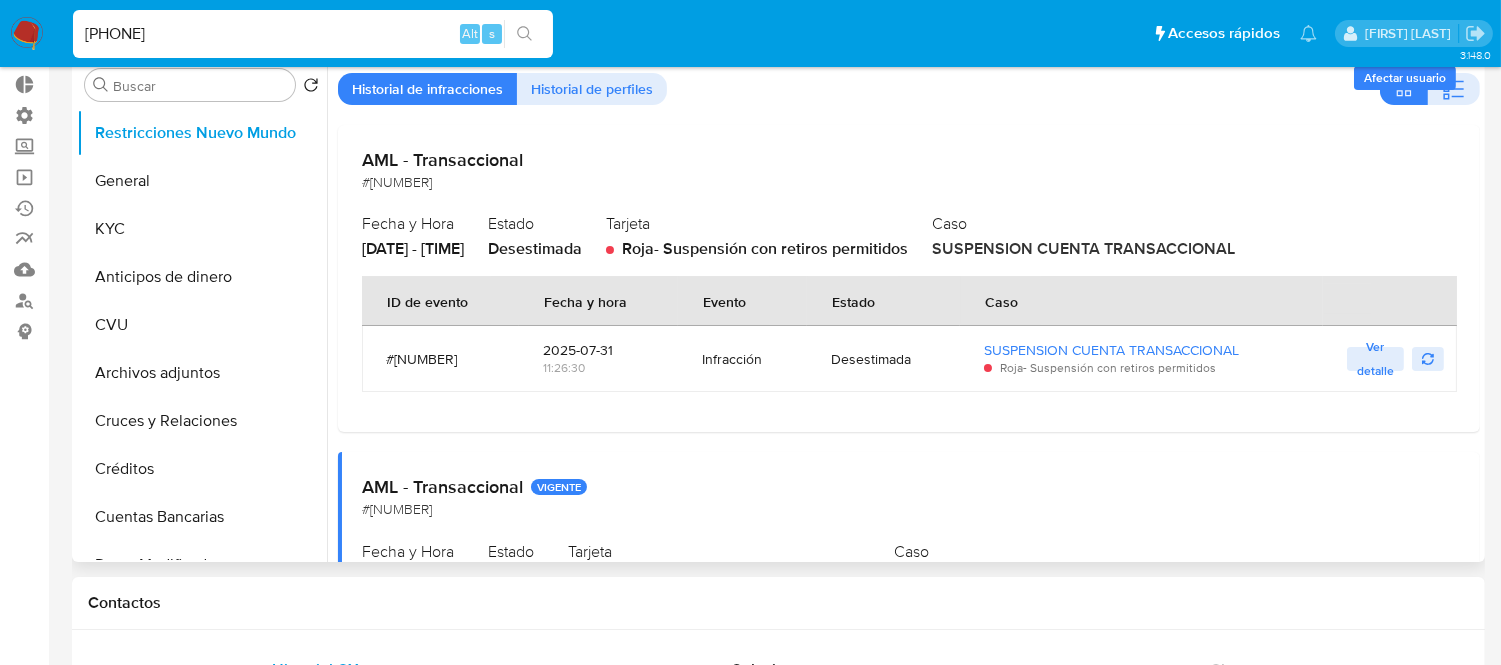 click on "2025-07-31 11:26:30" at bounding box center [598, 359] 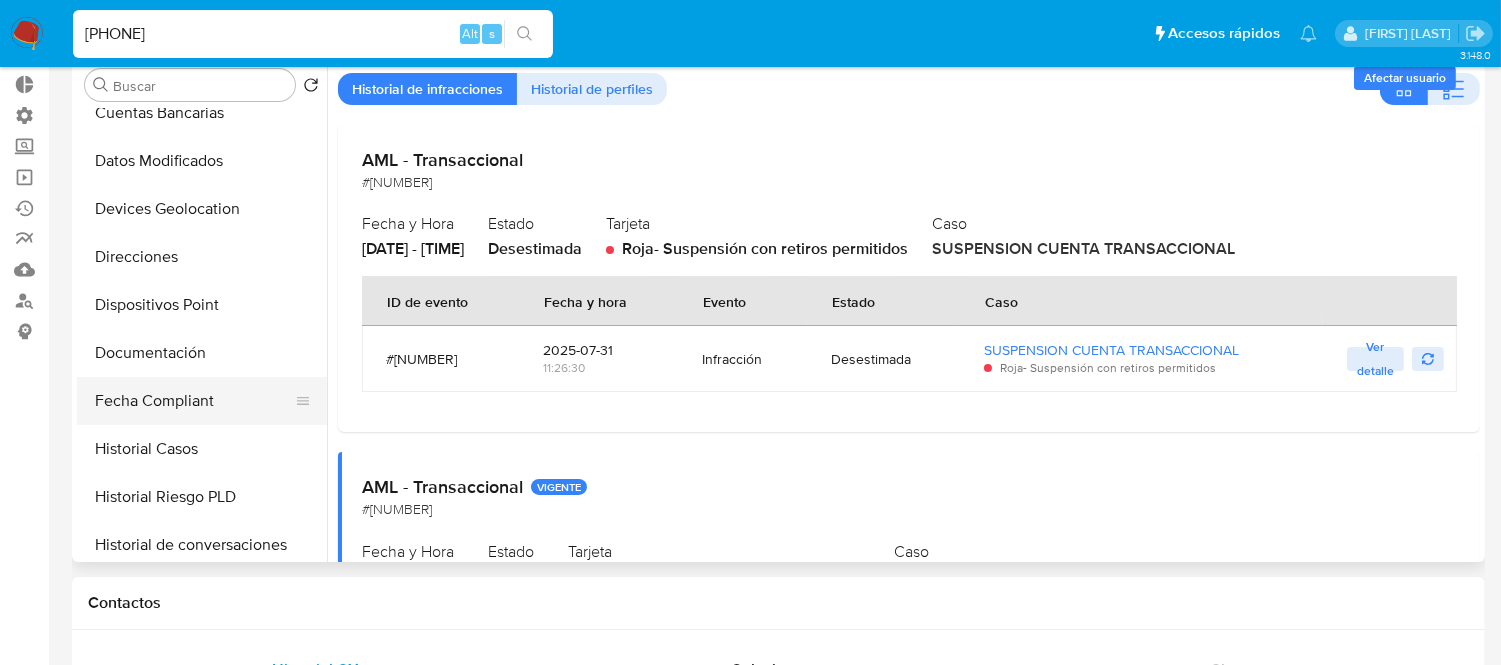 scroll, scrollTop: 444, scrollLeft: 0, axis: vertical 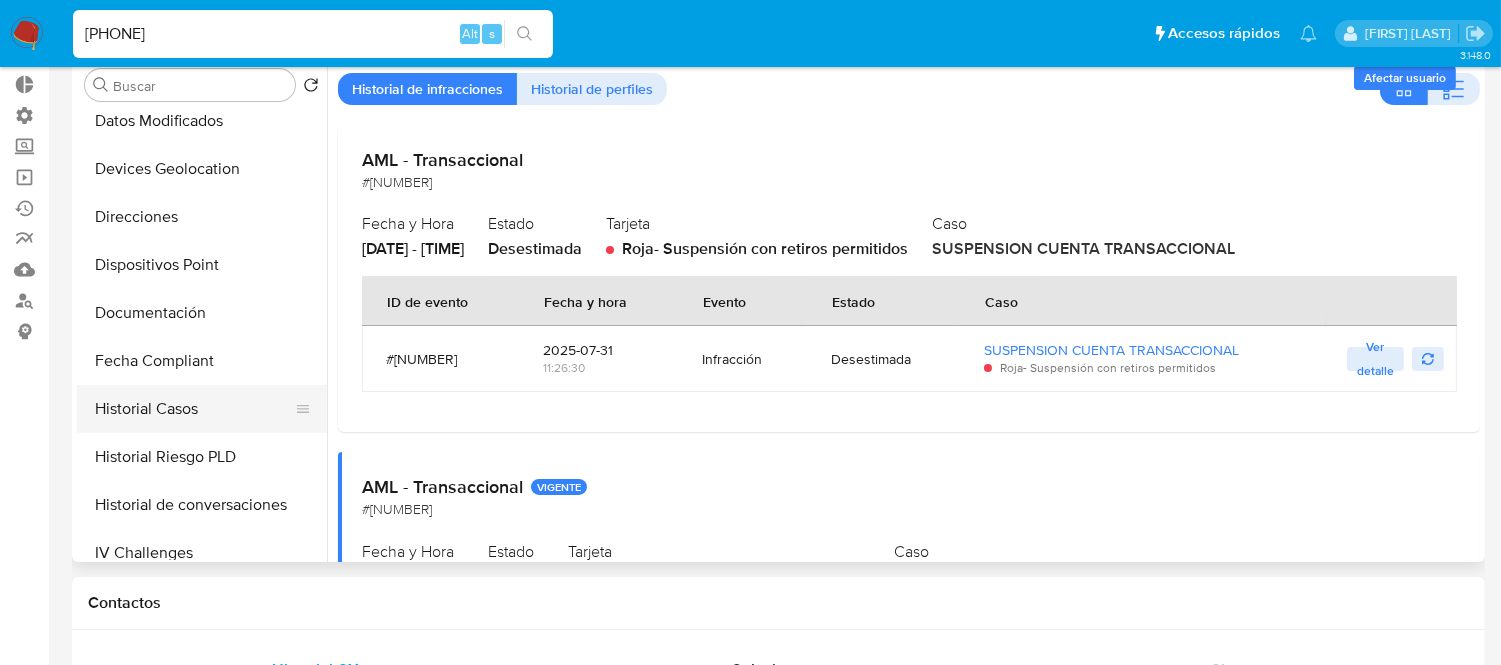 click on "Historial Casos" at bounding box center (194, 409) 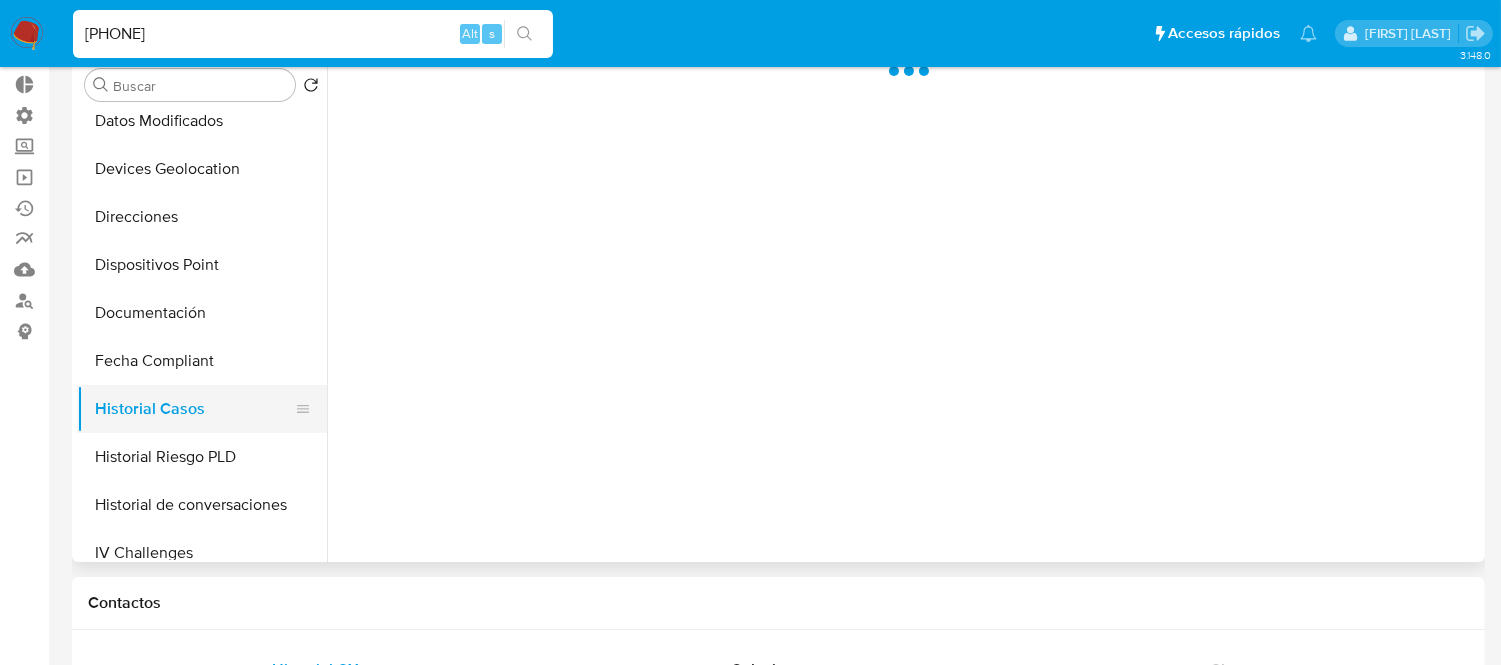 scroll, scrollTop: 0, scrollLeft: 0, axis: both 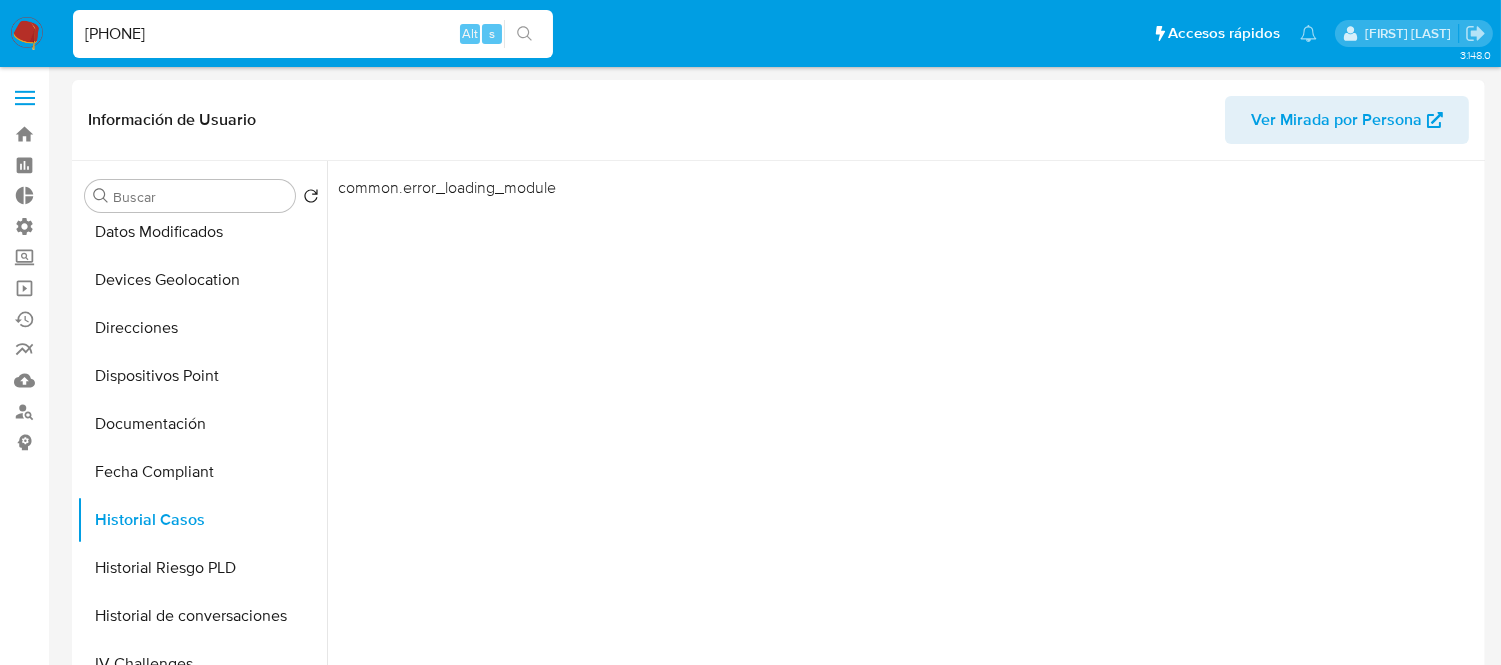 click on "2406359430" at bounding box center [313, 34] 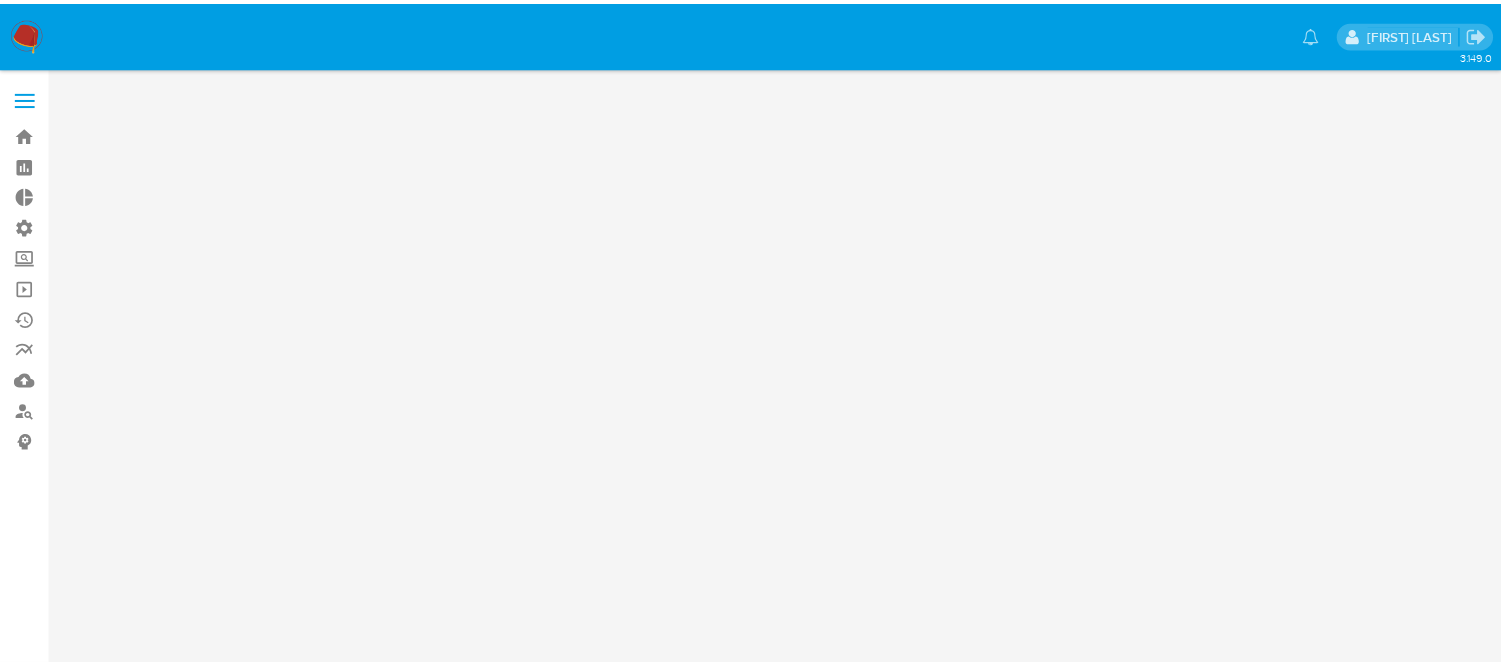 scroll, scrollTop: 0, scrollLeft: 0, axis: both 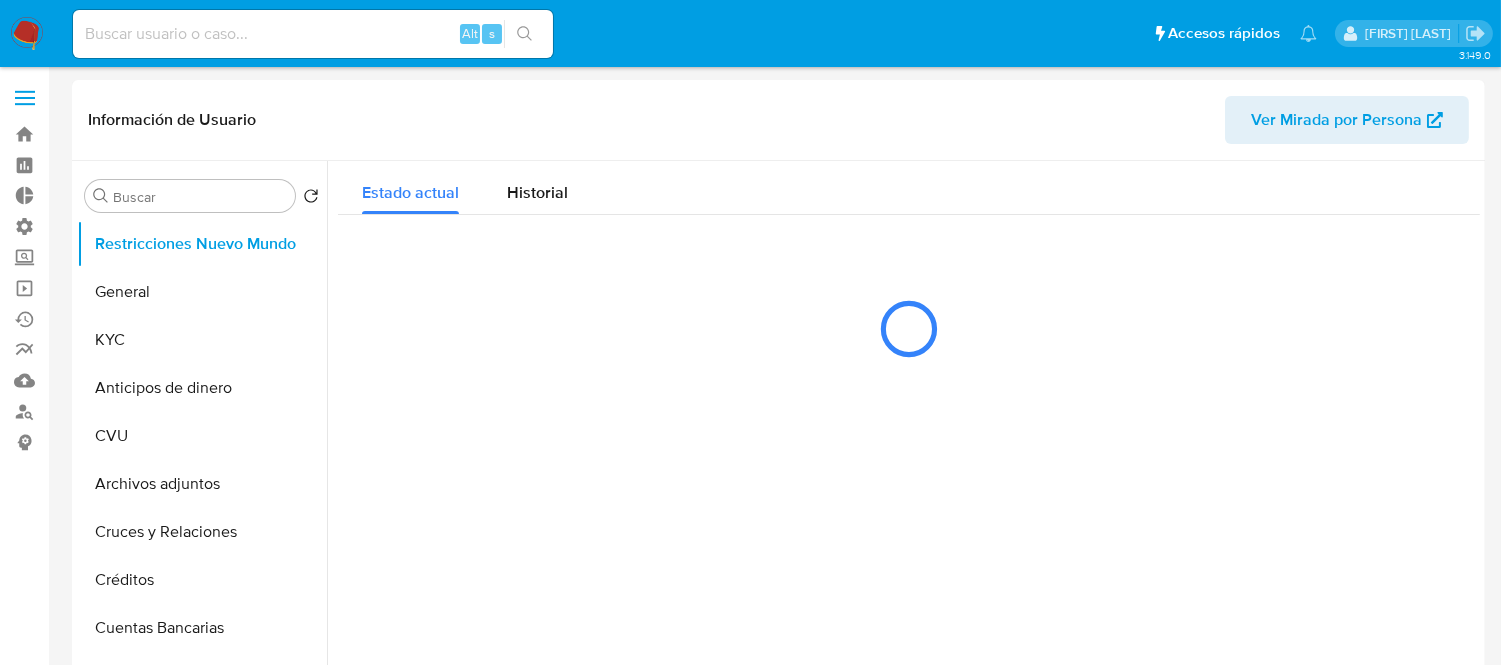 select on "10" 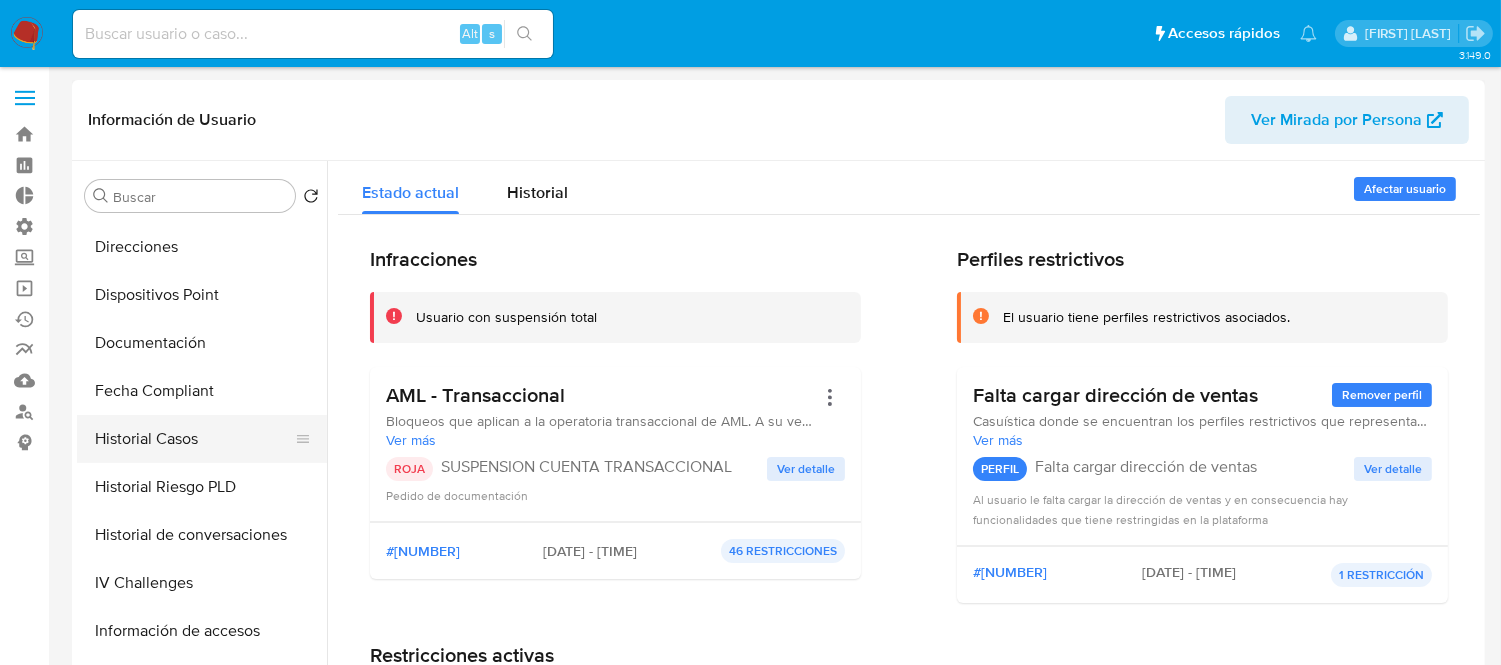 scroll, scrollTop: 555, scrollLeft: 0, axis: vertical 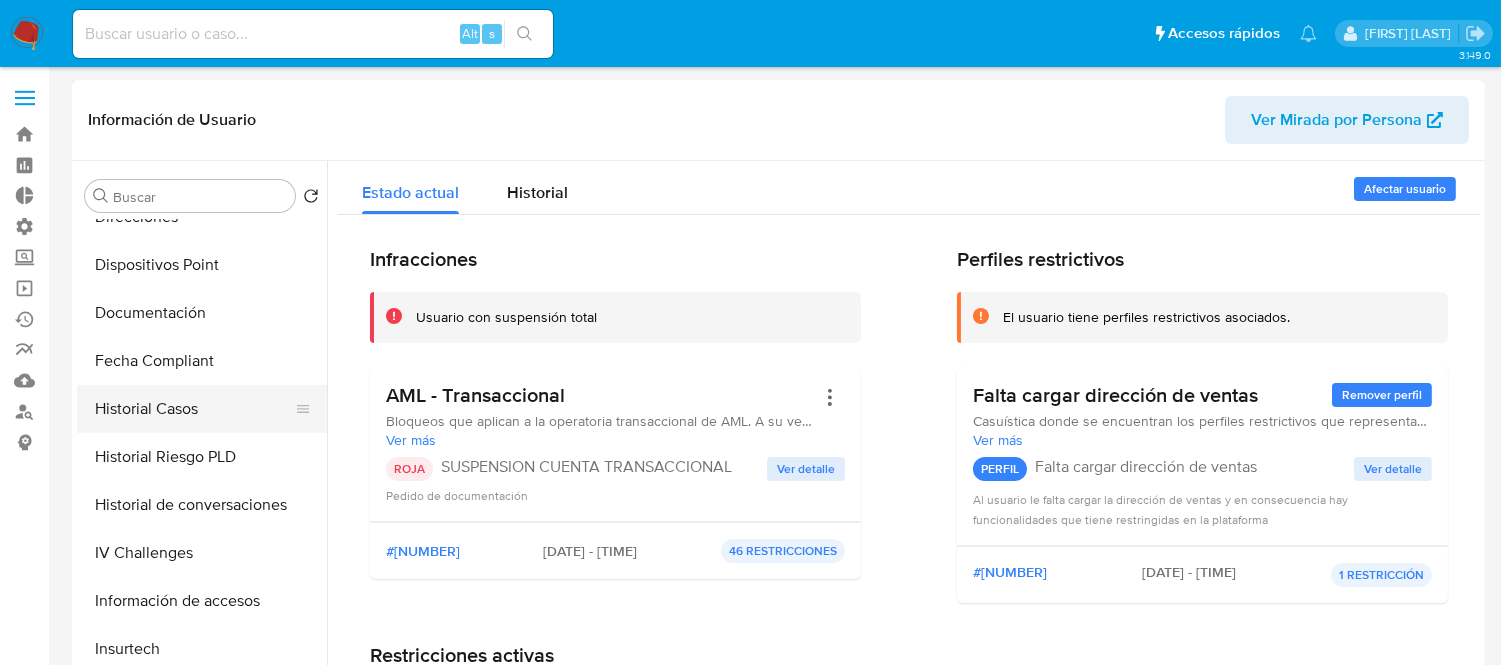 click on "Historial Casos" at bounding box center (194, 409) 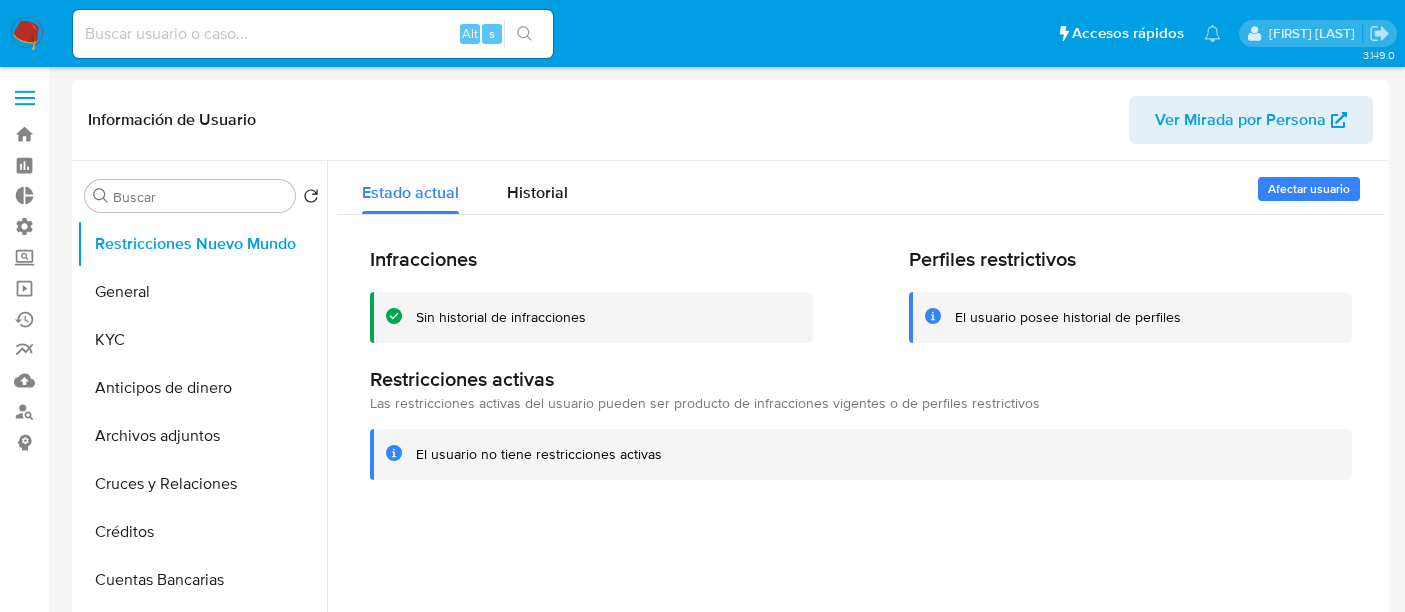 select on "10" 